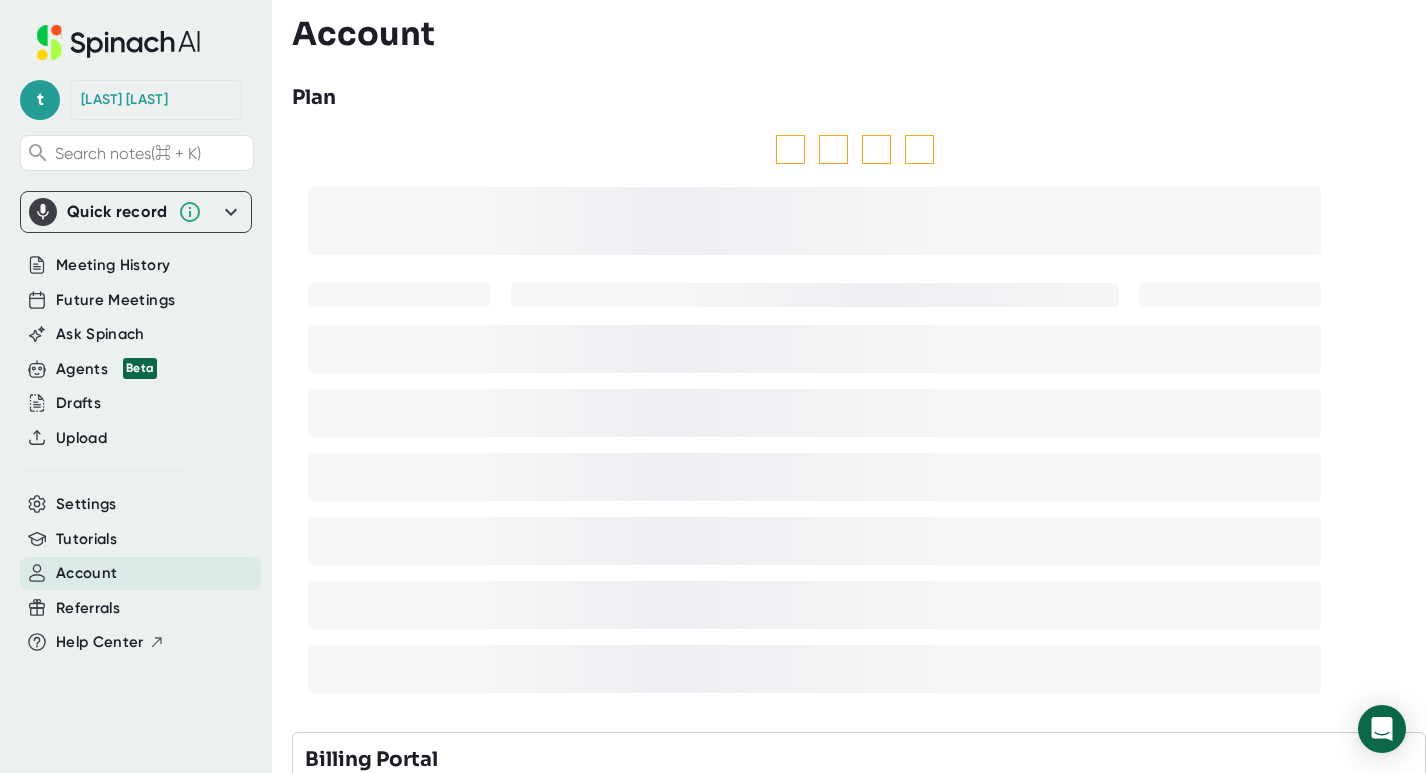 scroll, scrollTop: 0, scrollLeft: 0, axis: both 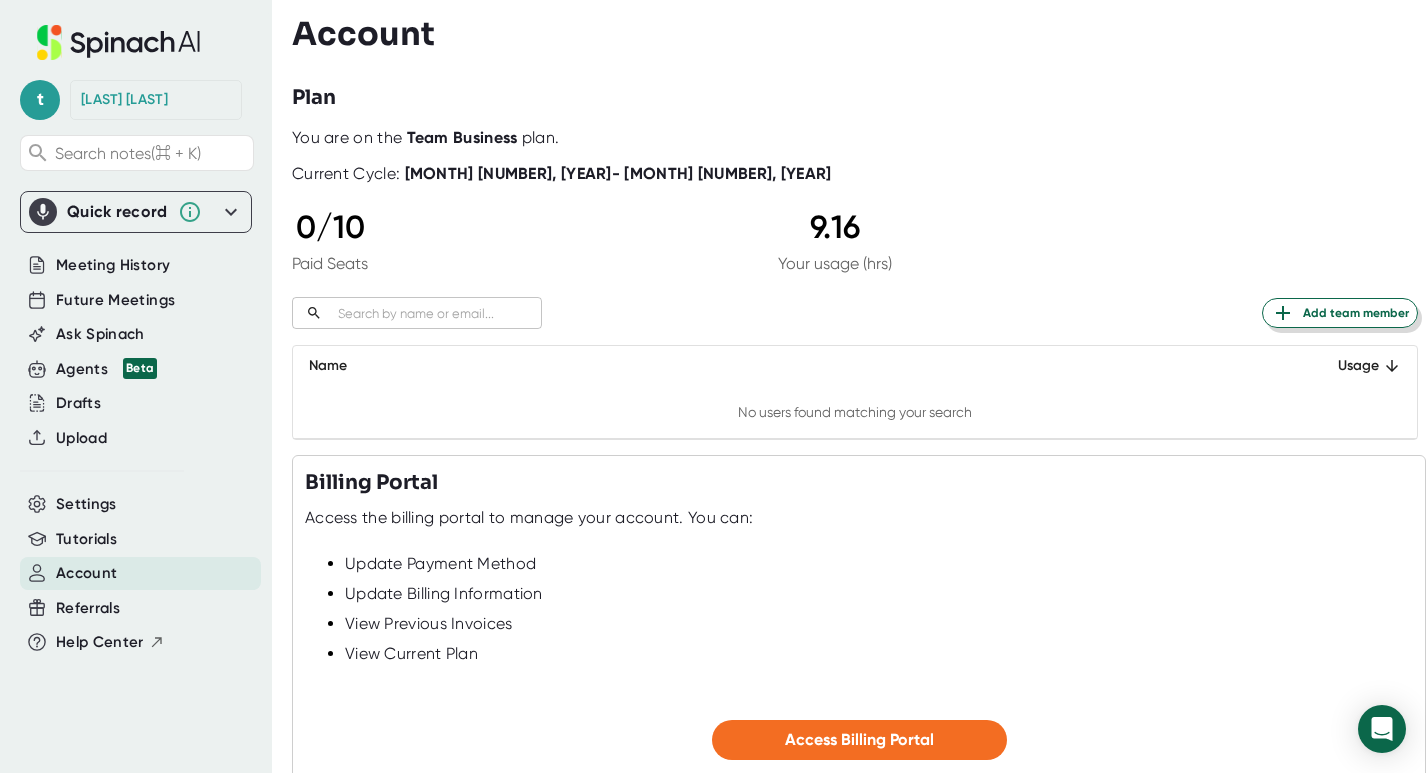 click on "Add team member" at bounding box center [1340, 313] 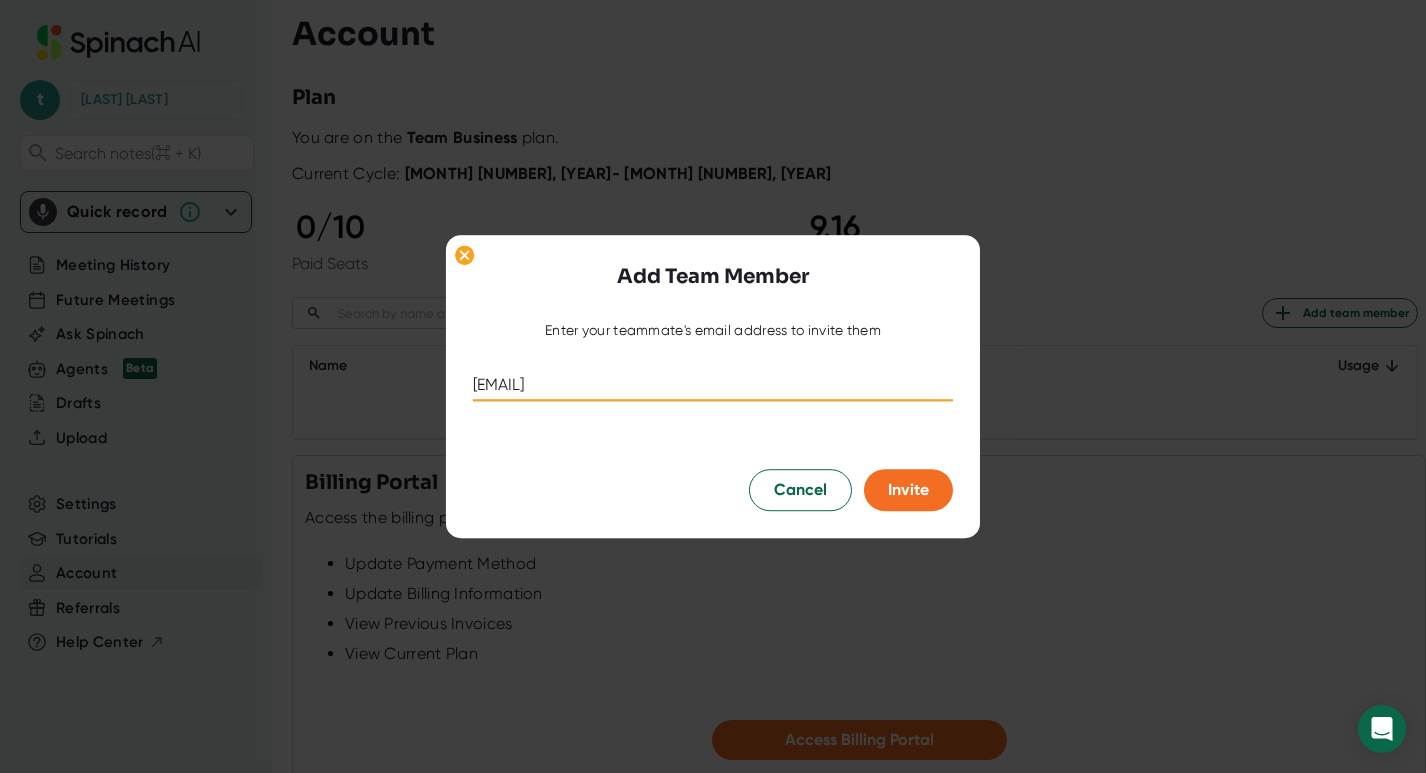 drag, startPoint x: 492, startPoint y: 385, endPoint x: 650, endPoint y: 386, distance: 158.00316 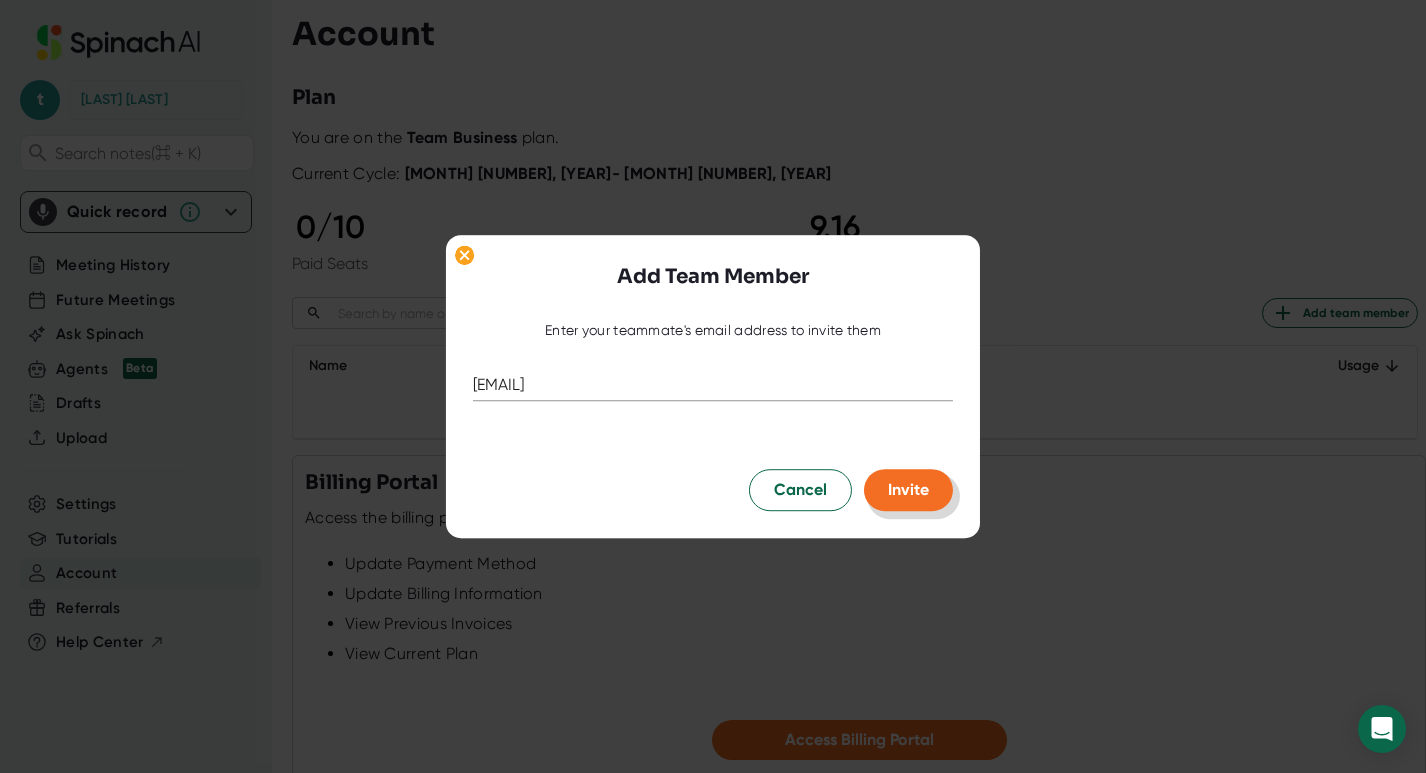 click on "Invite" at bounding box center (908, 489) 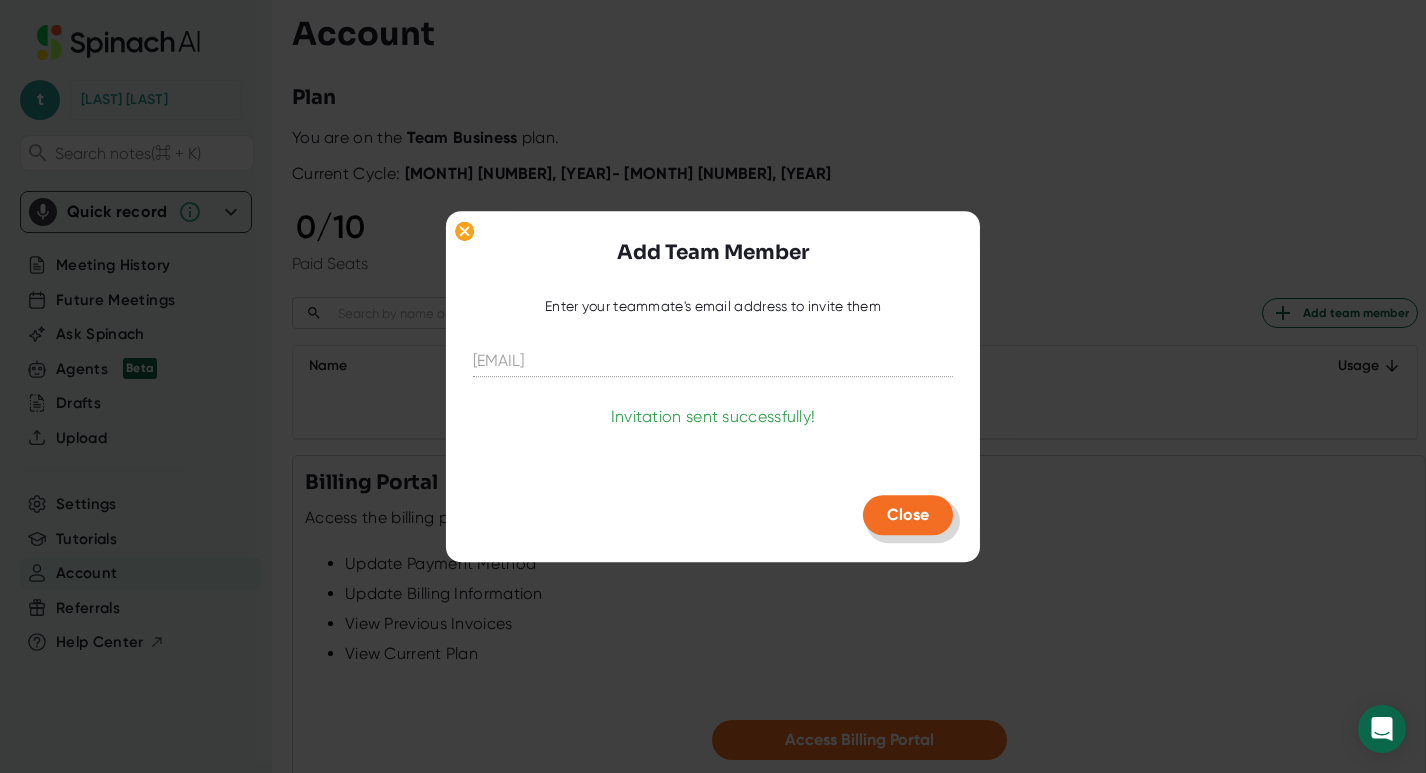 click on "Close" at bounding box center [908, 515] 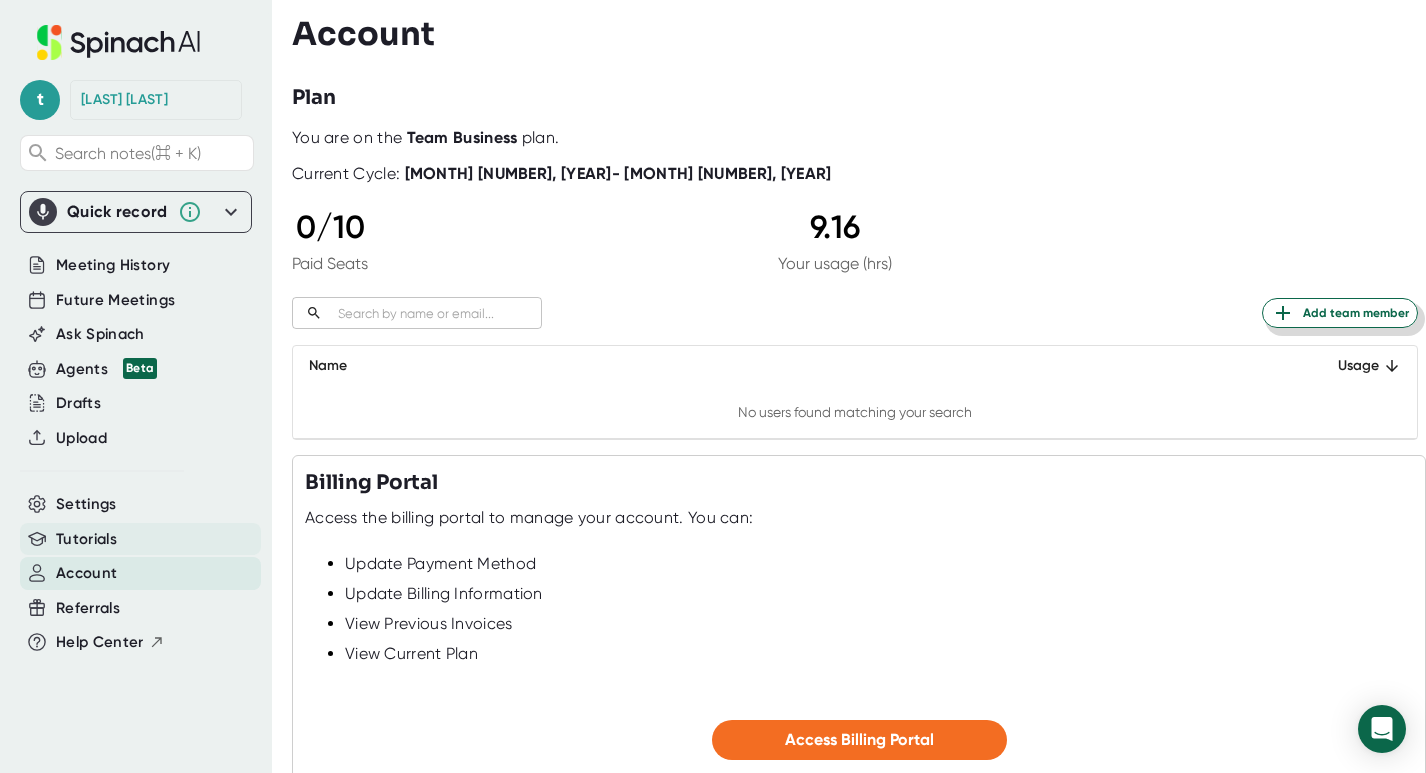 type 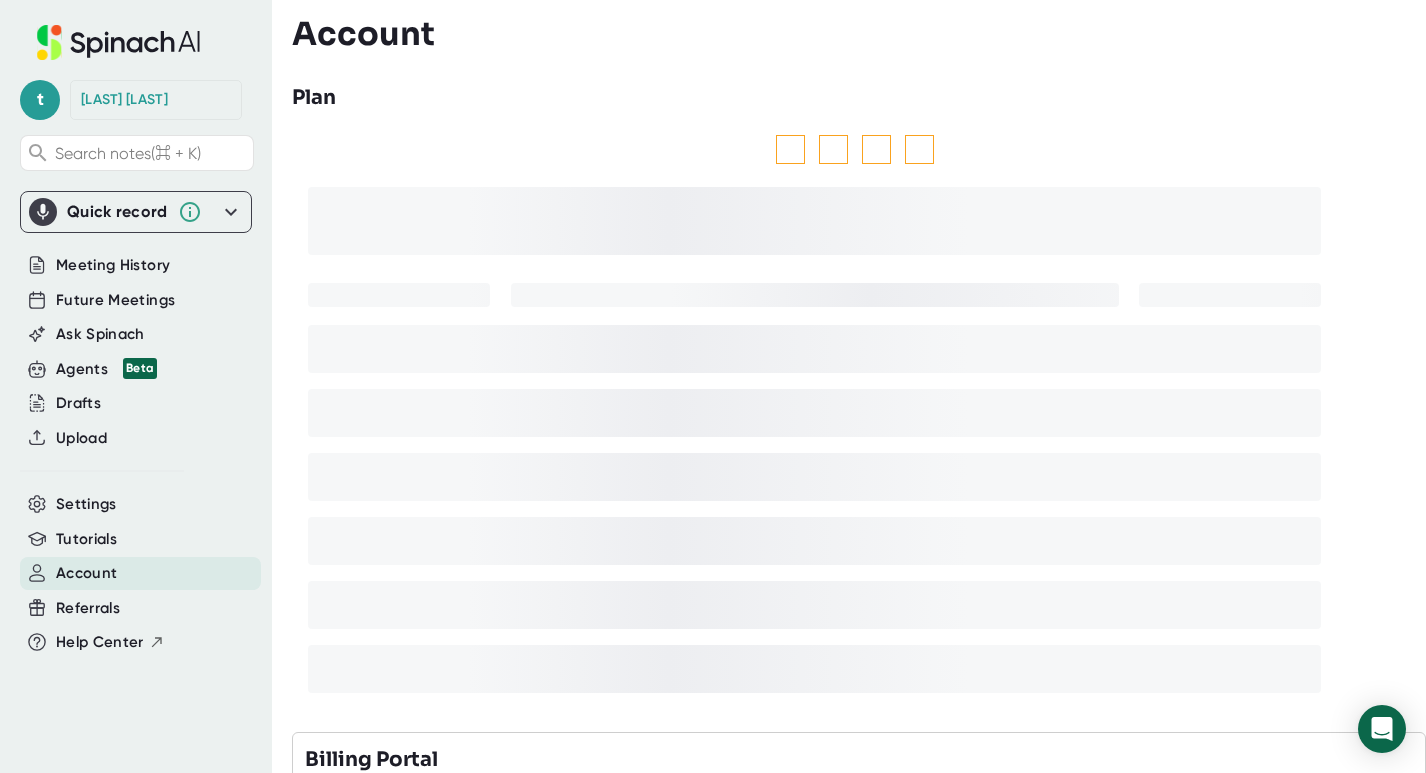 scroll, scrollTop: 0, scrollLeft: 0, axis: both 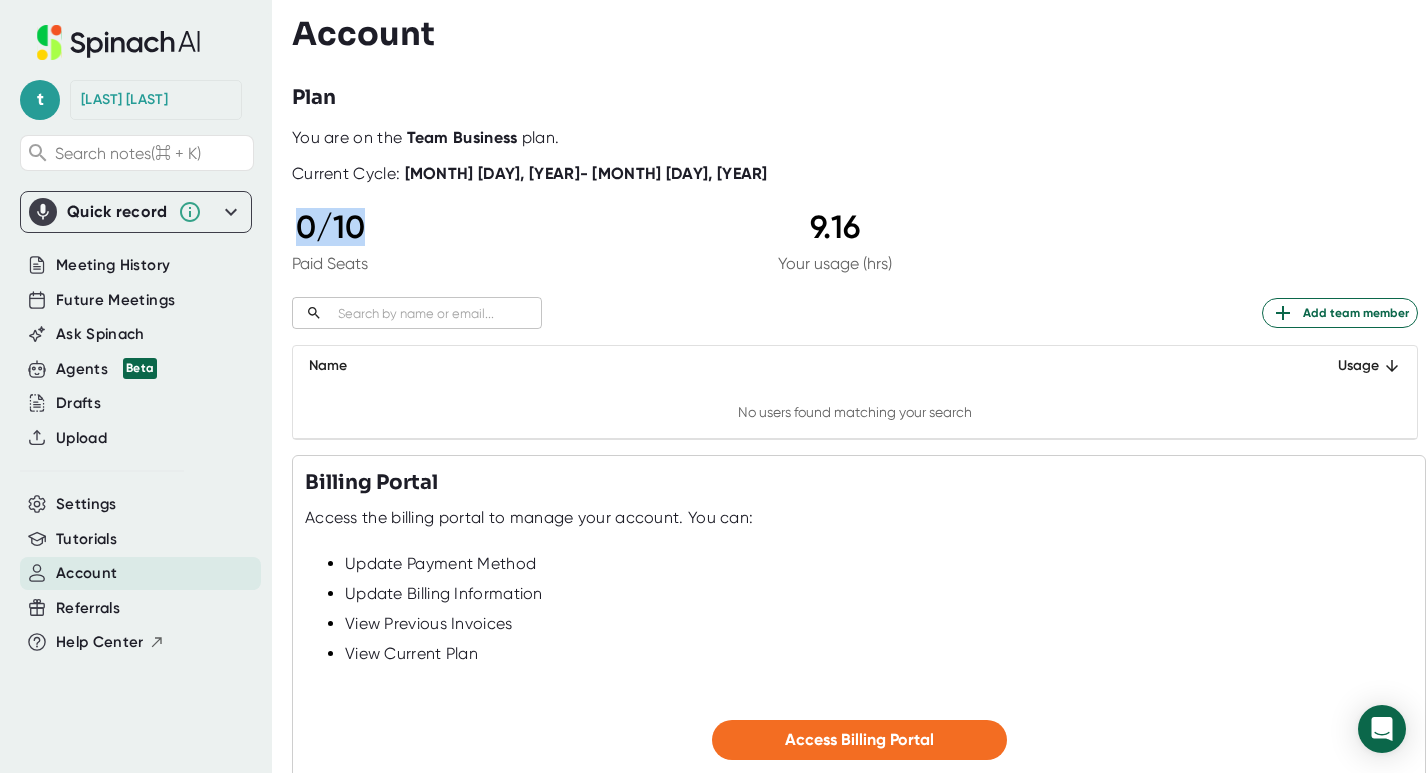 drag, startPoint x: 303, startPoint y: 225, endPoint x: 437, endPoint y: 227, distance: 134.01492 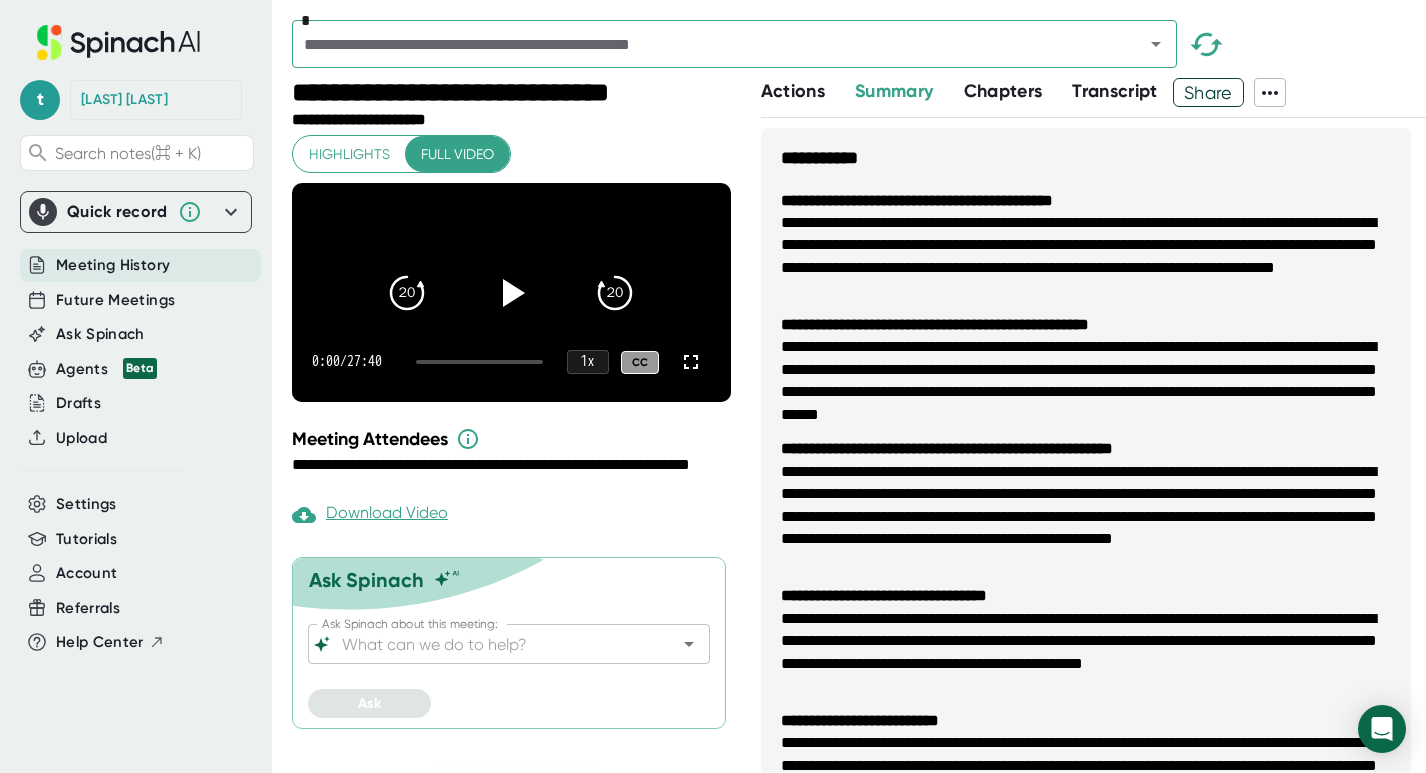 click 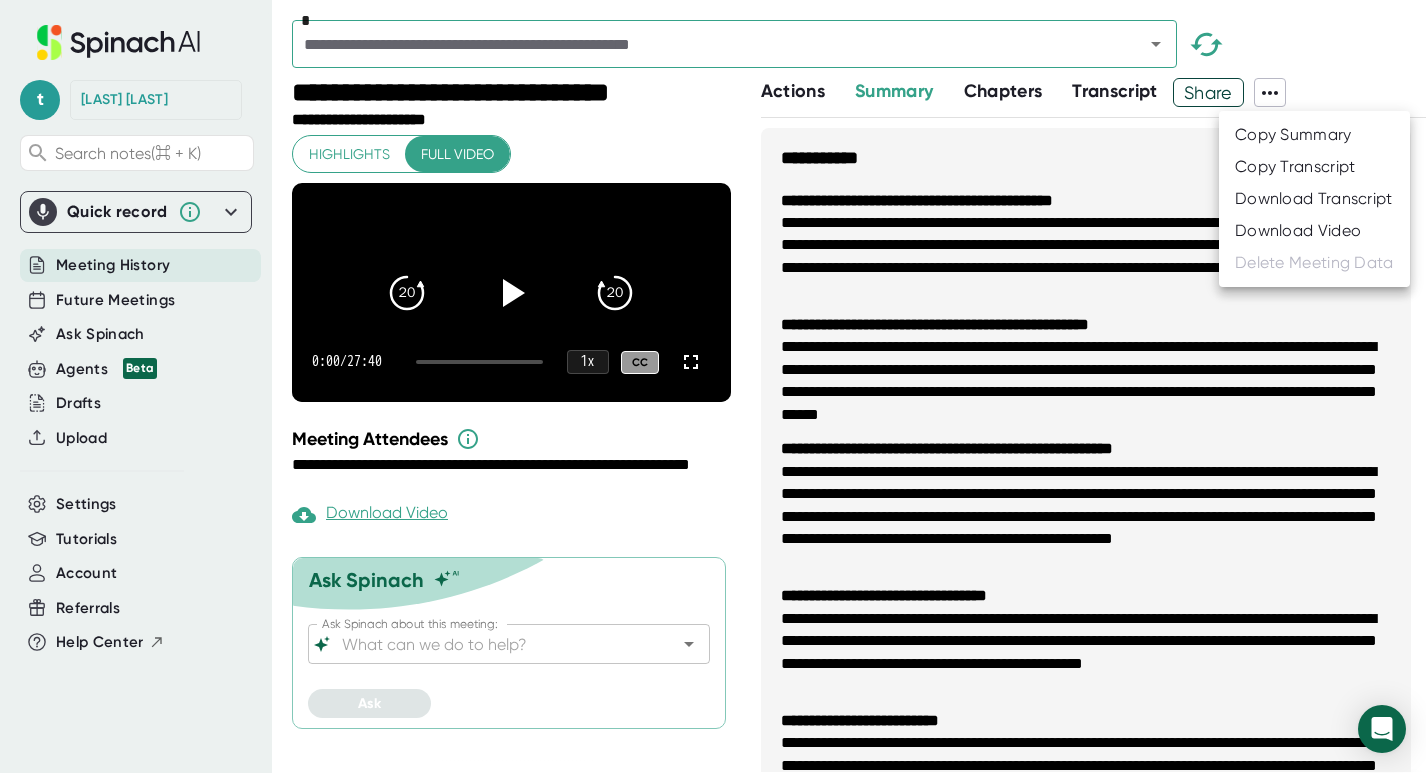 click at bounding box center (713, 386) 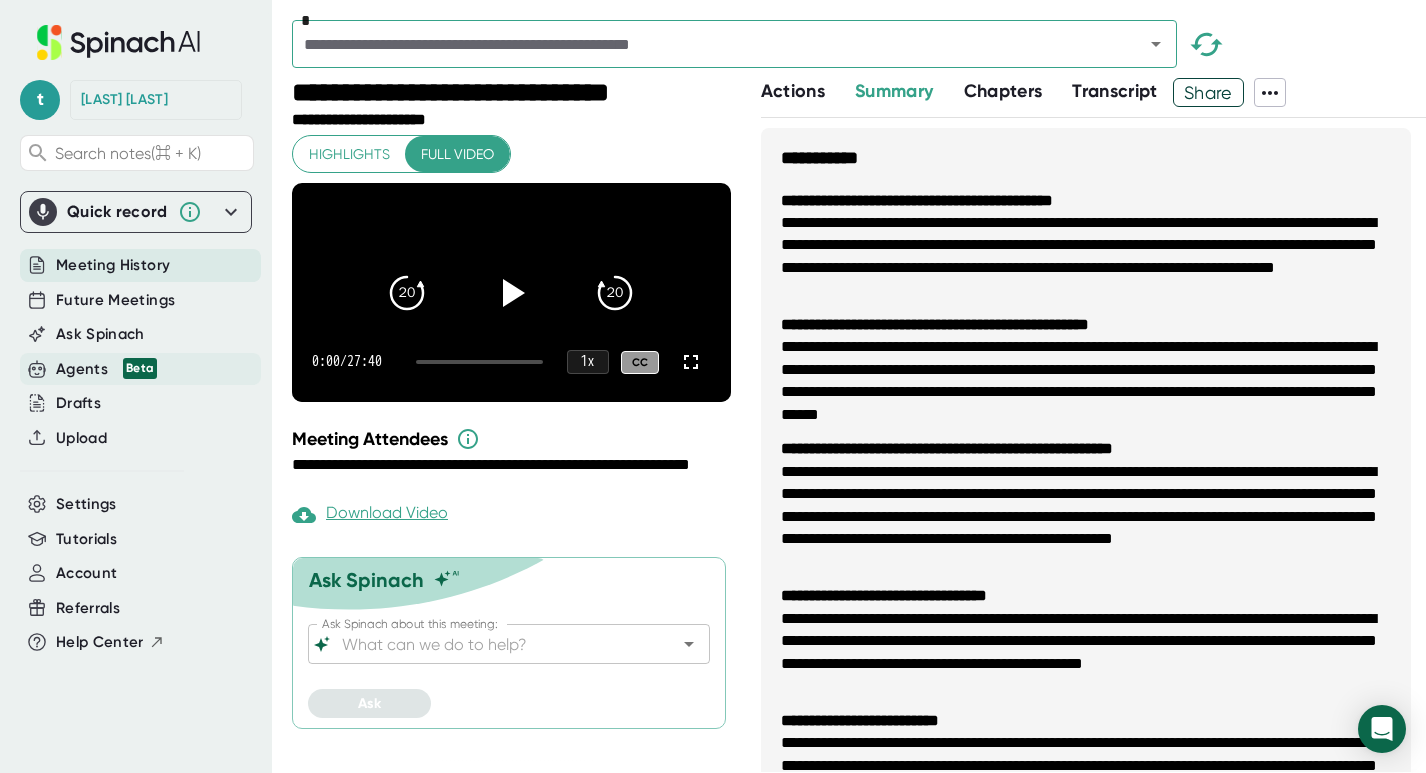 click on "Agents   Beta" at bounding box center [106, 369] 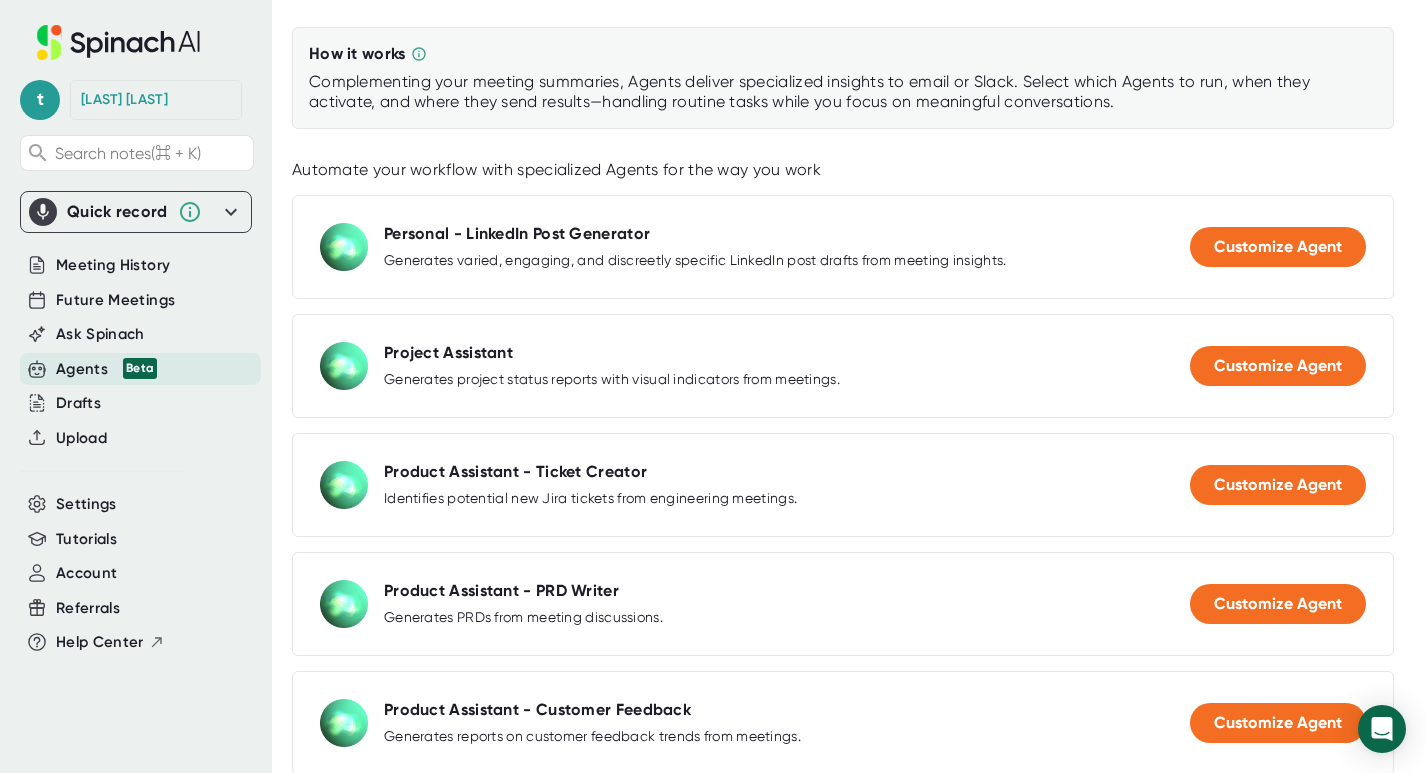 scroll, scrollTop: 0, scrollLeft: 0, axis: both 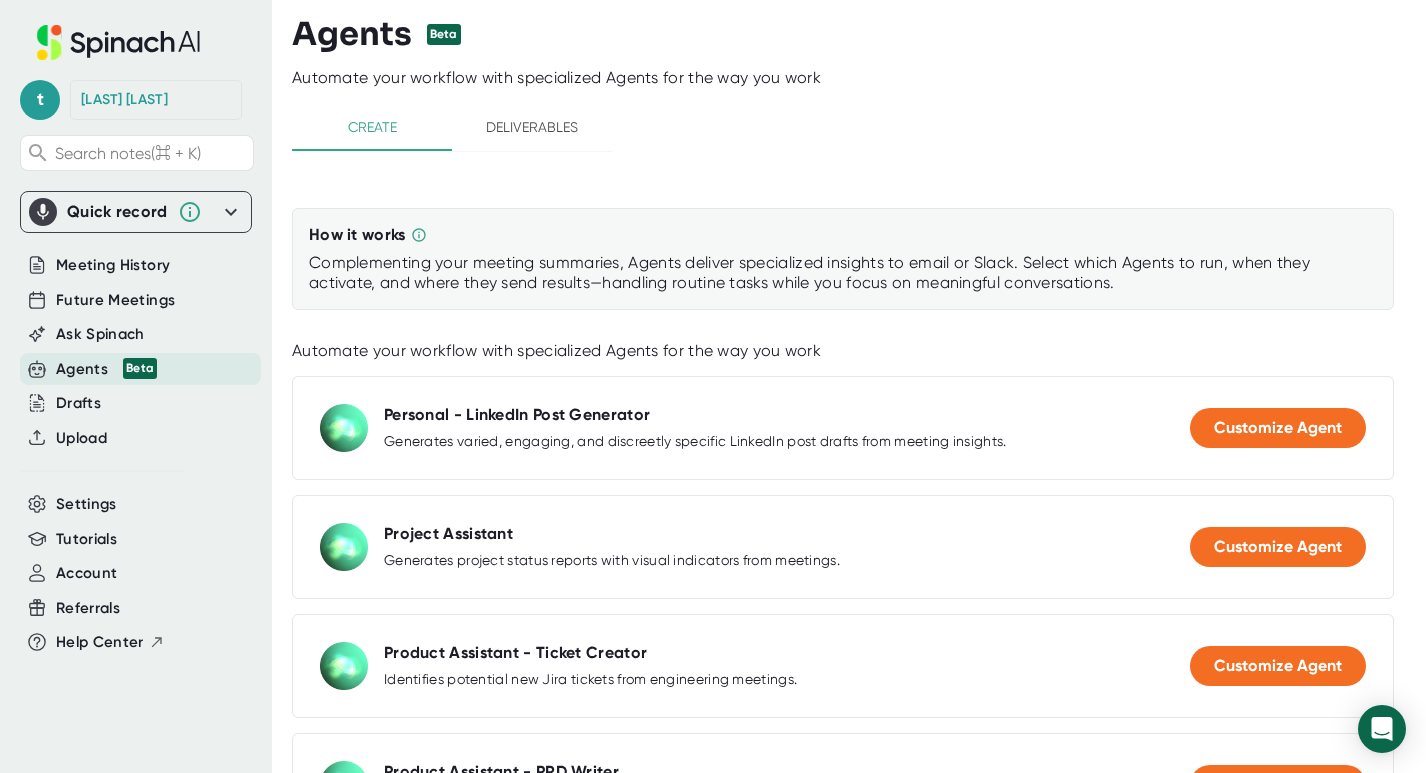 click on "Deliverables" at bounding box center [532, 127] 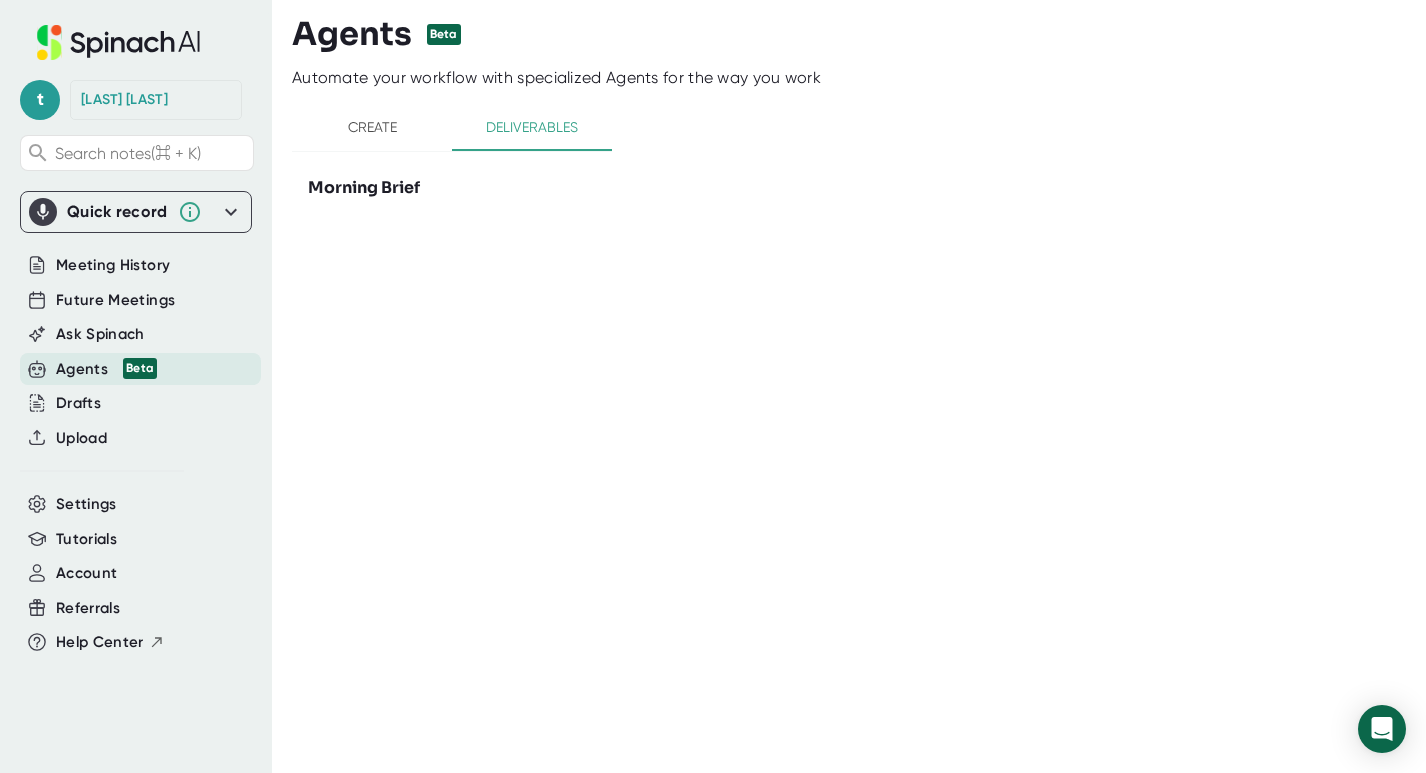 click on "Create" at bounding box center [372, 127] 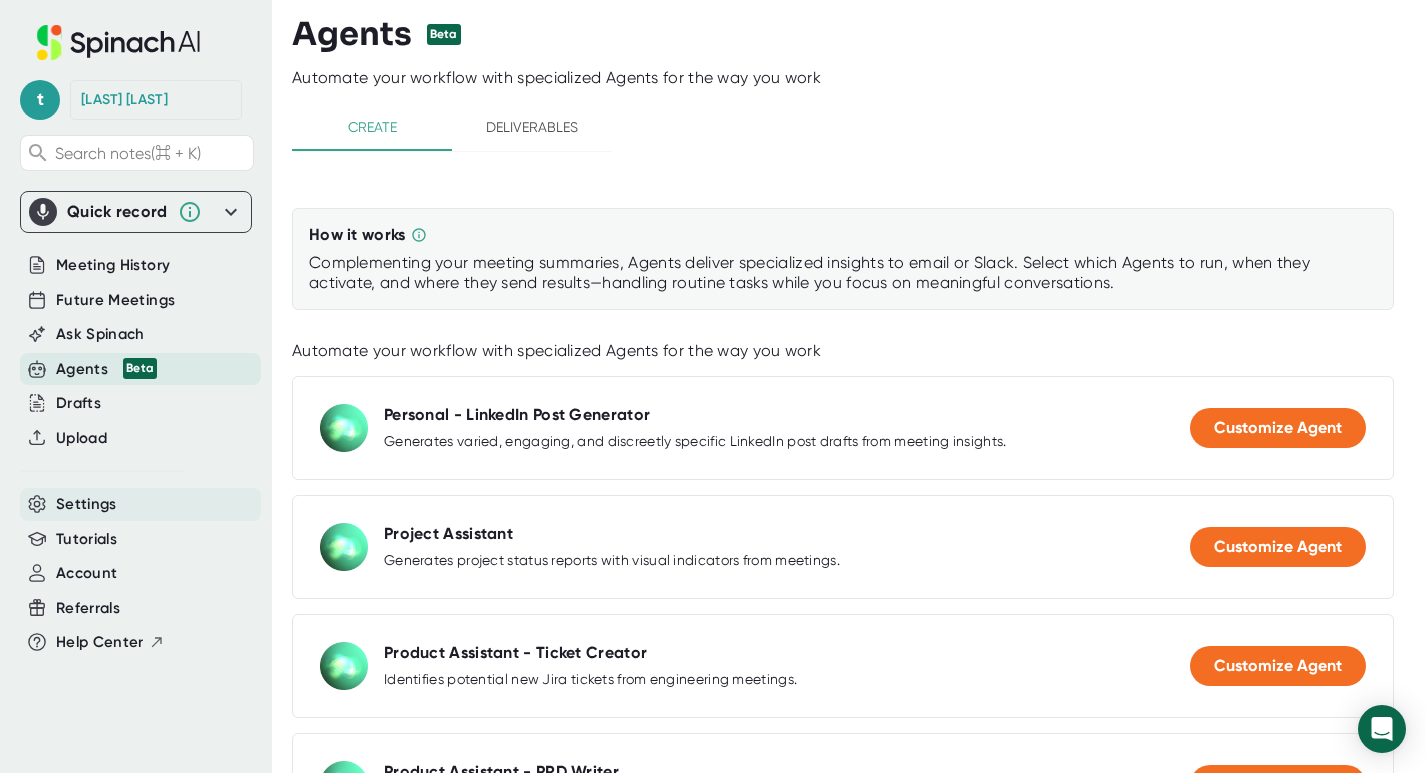 click on "Settings" at bounding box center (86, 504) 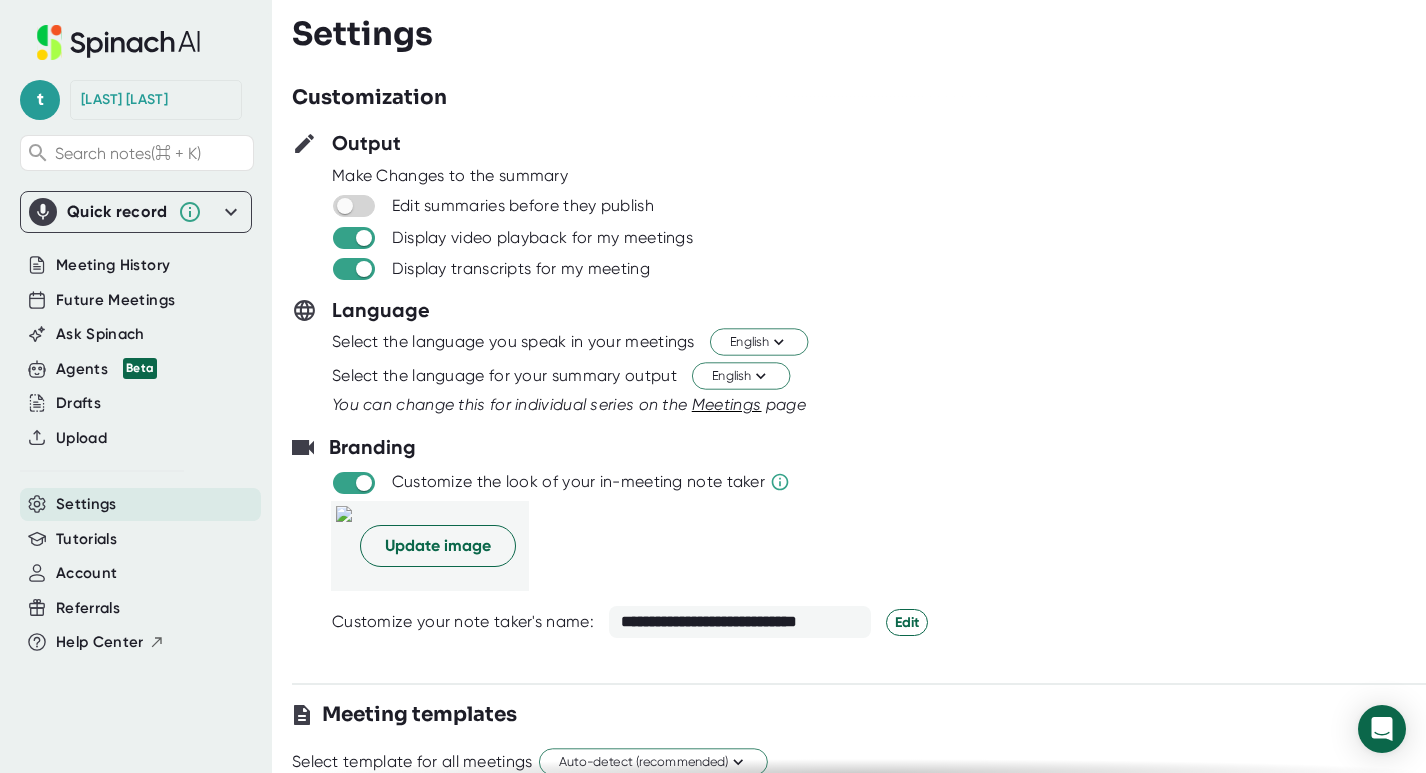 scroll, scrollTop: 0, scrollLeft: 0, axis: both 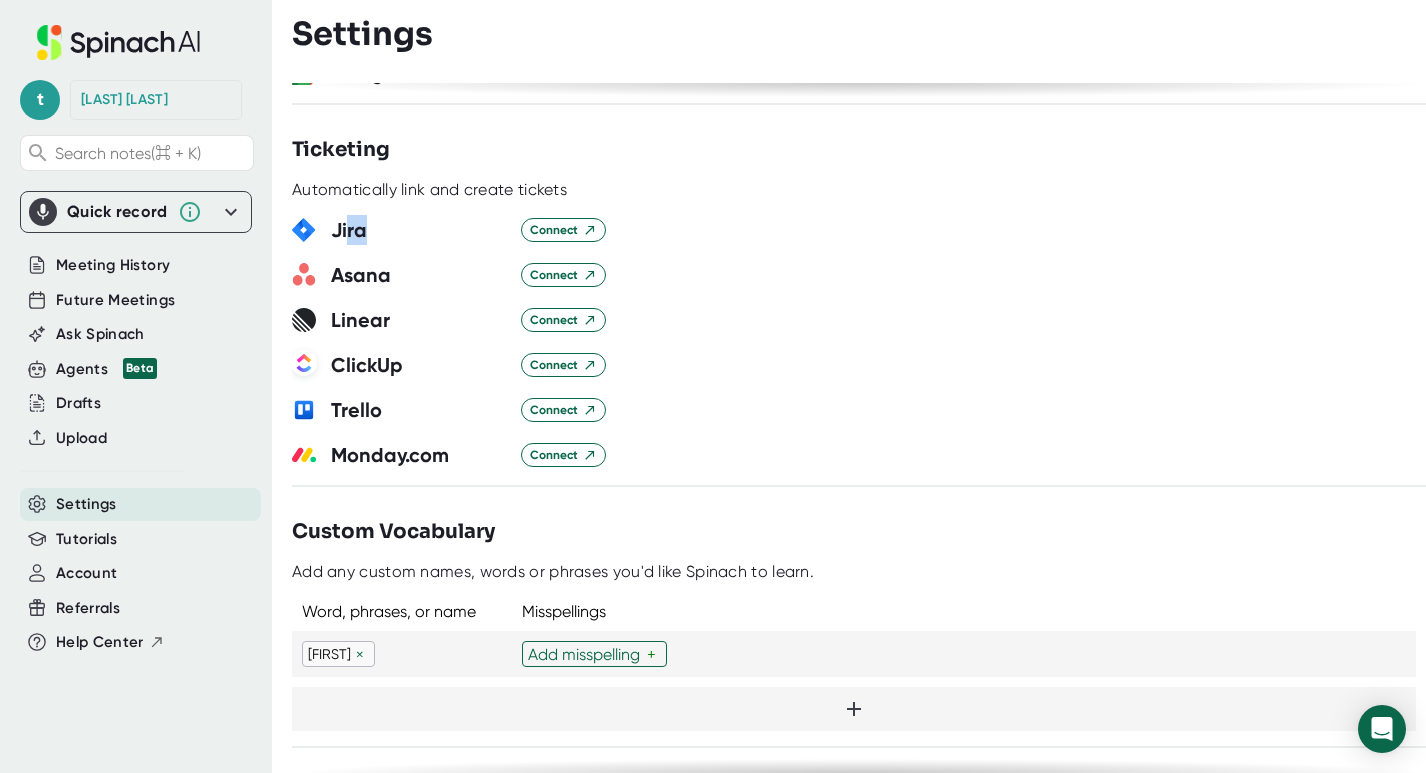 drag, startPoint x: 349, startPoint y: 226, endPoint x: 381, endPoint y: 236, distance: 33.526108 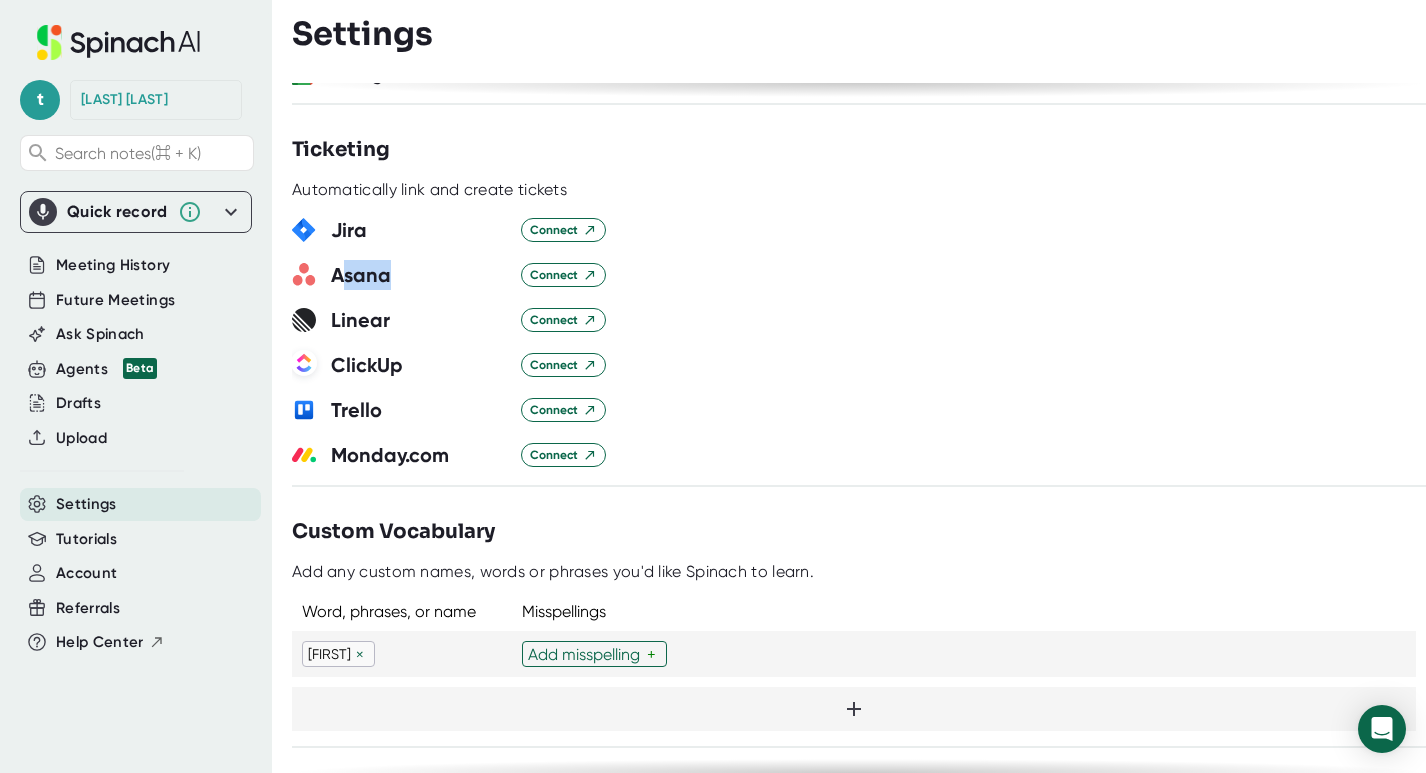 drag, startPoint x: 348, startPoint y: 269, endPoint x: 409, endPoint y: 286, distance: 63.324562 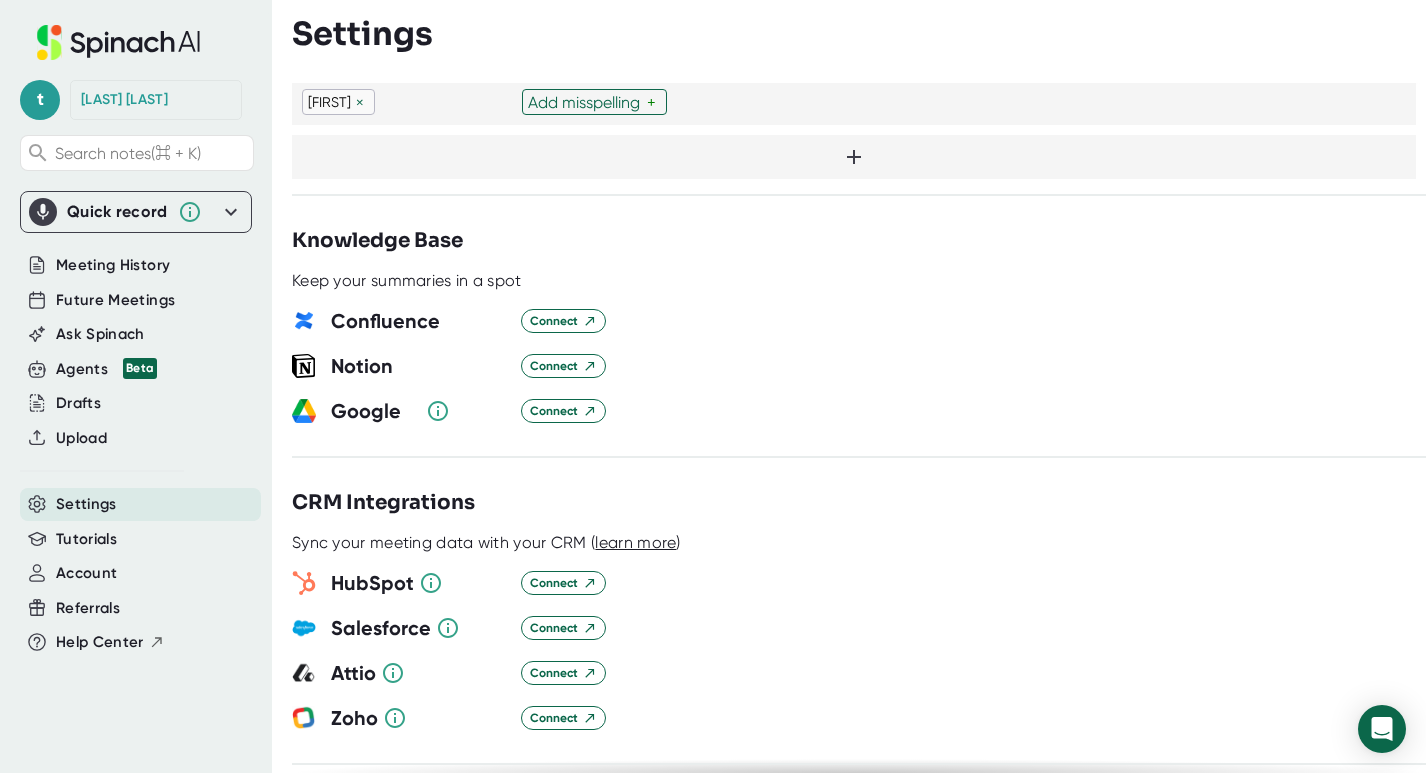 scroll, scrollTop: 1828, scrollLeft: 0, axis: vertical 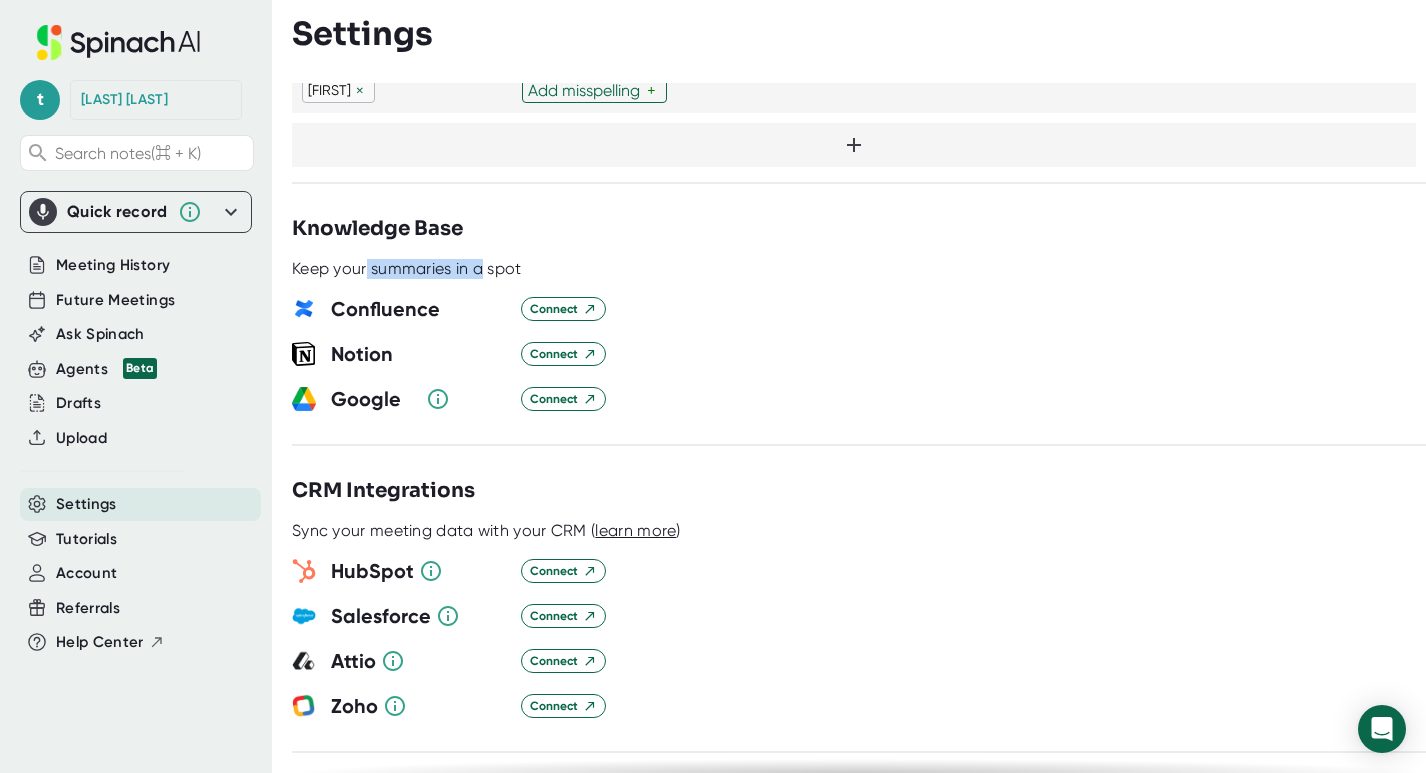 drag, startPoint x: 370, startPoint y: 265, endPoint x: 485, endPoint y: 268, distance: 115.03912 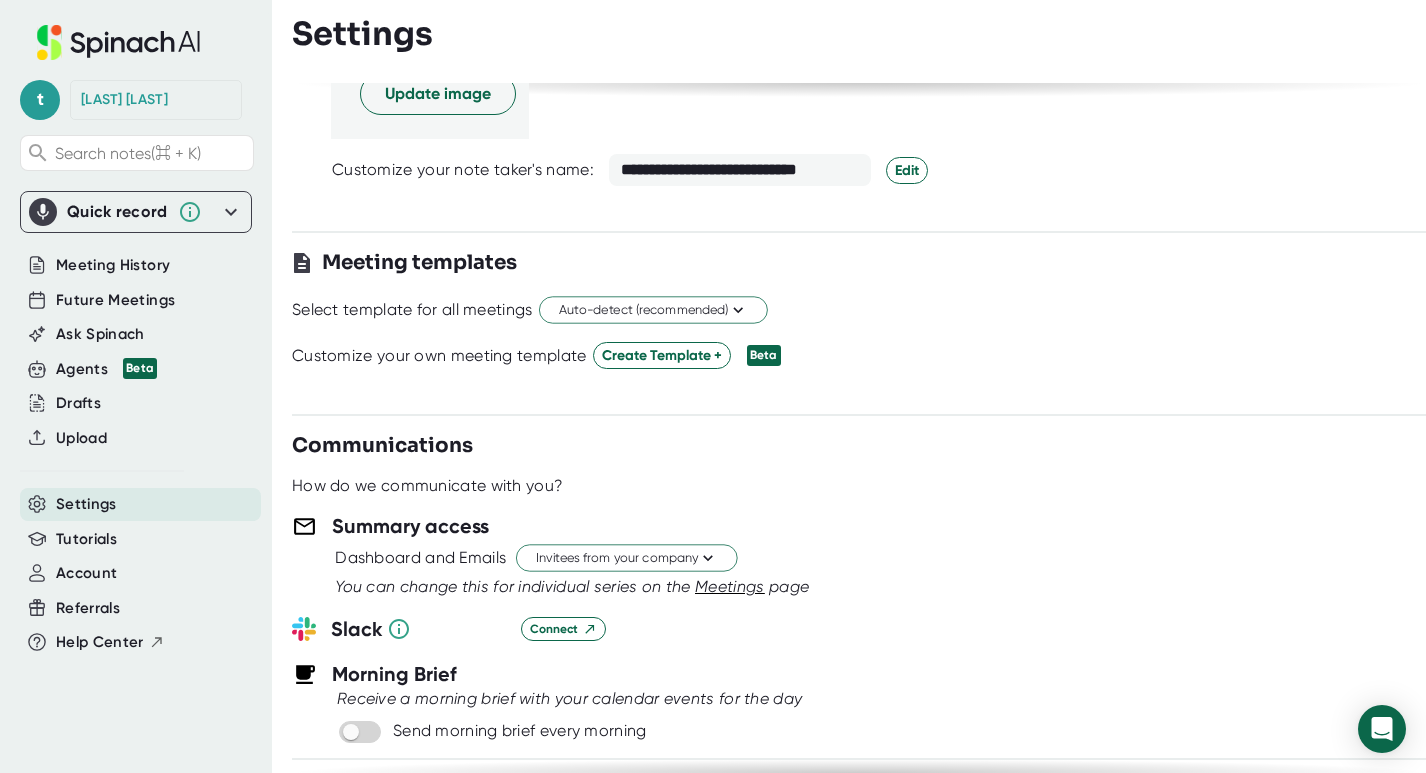 scroll, scrollTop: 0, scrollLeft: 0, axis: both 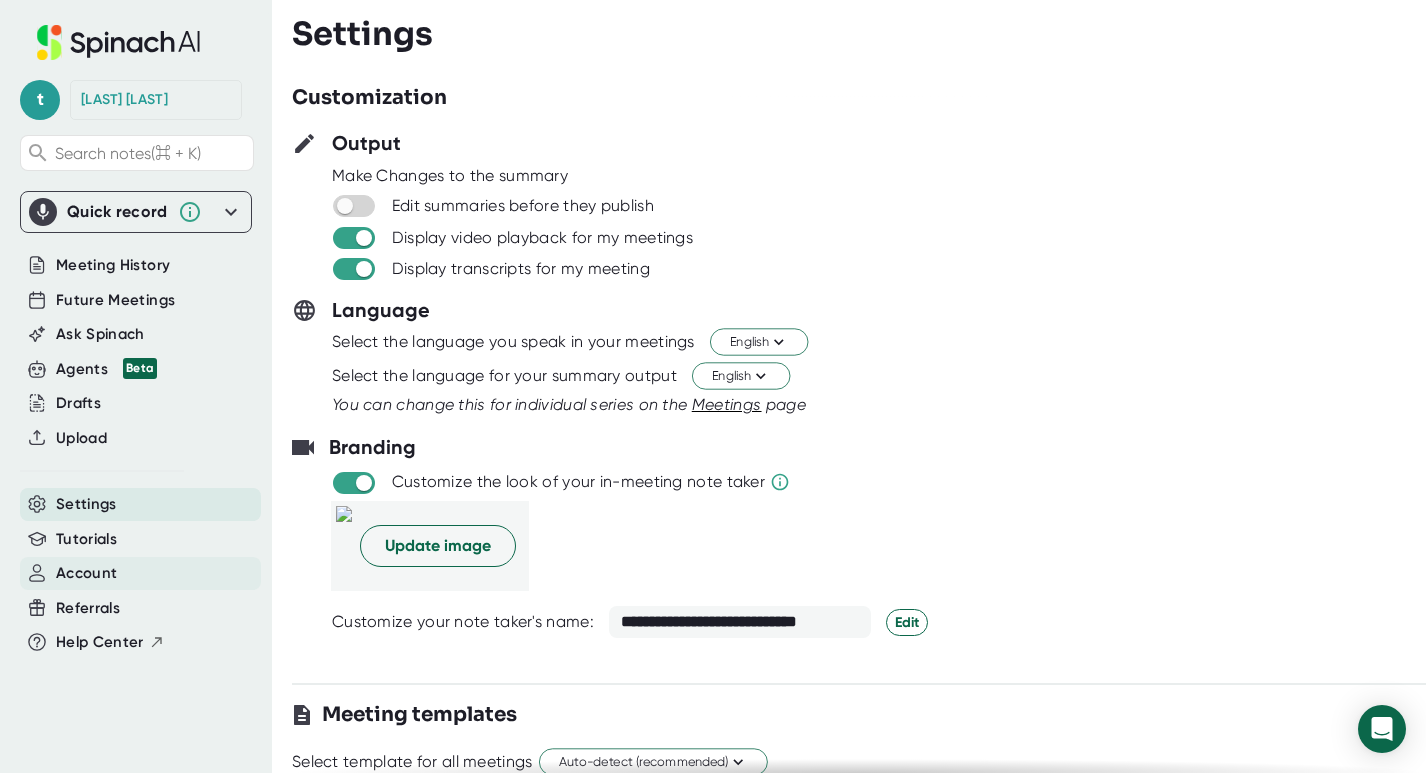 click on "Account" at bounding box center (86, 573) 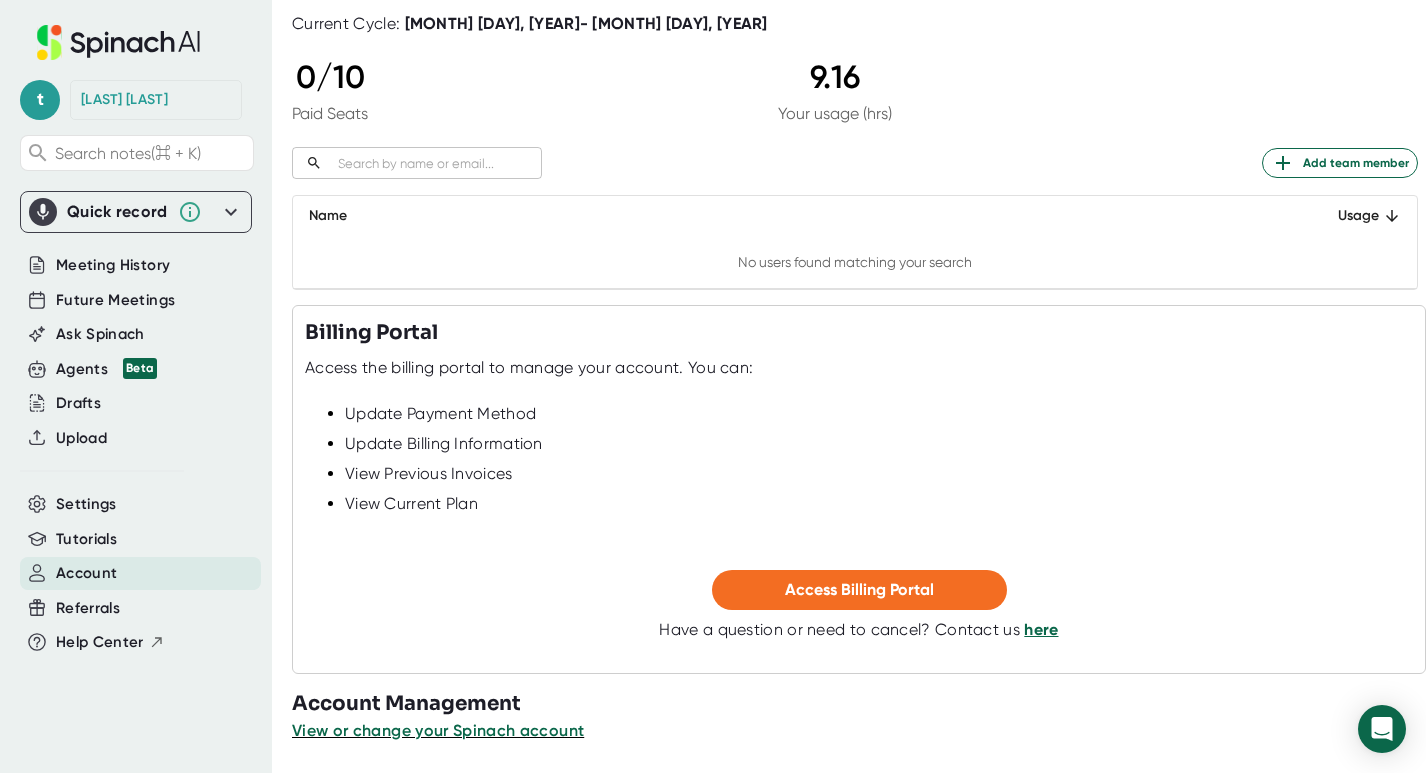 scroll, scrollTop: 95, scrollLeft: 0, axis: vertical 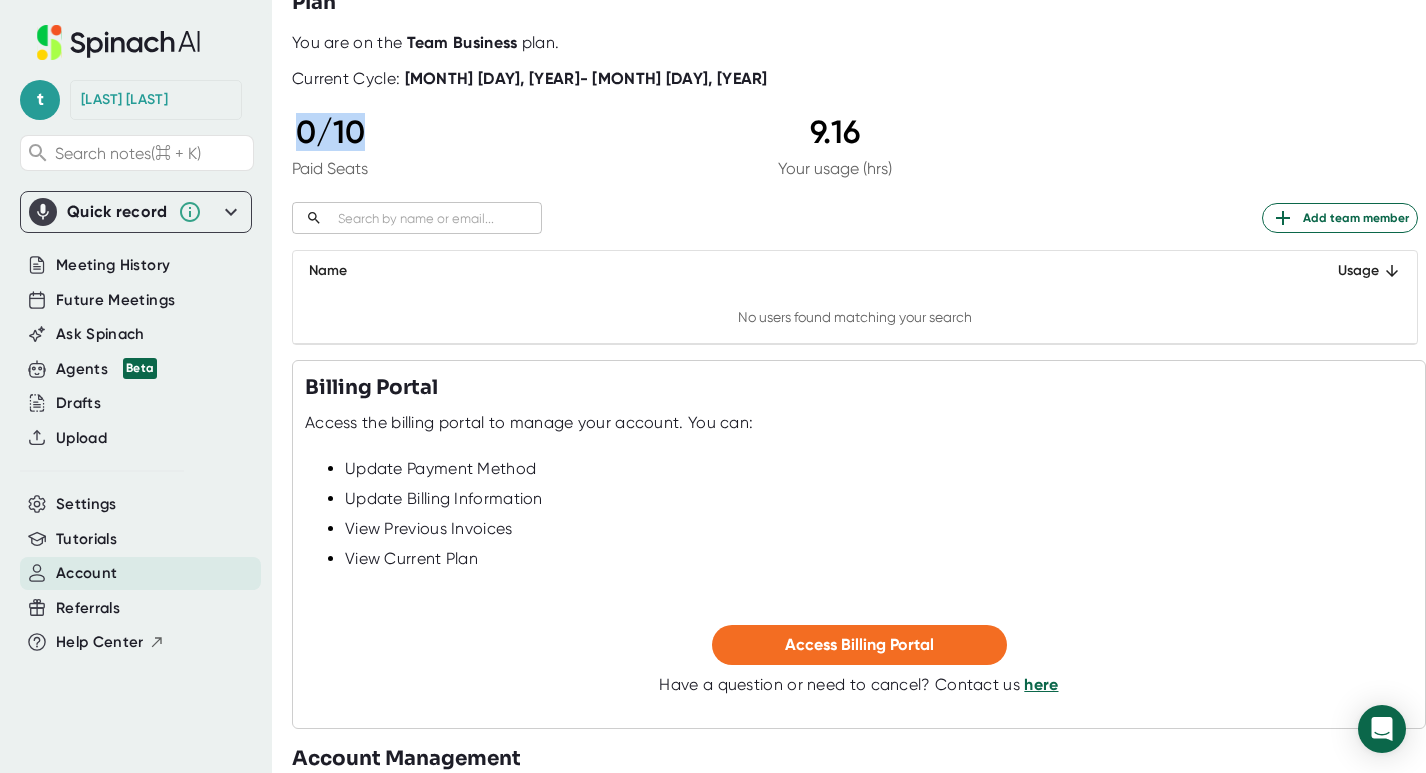 drag, startPoint x: 298, startPoint y: 137, endPoint x: 389, endPoint y: 143, distance: 91.197586 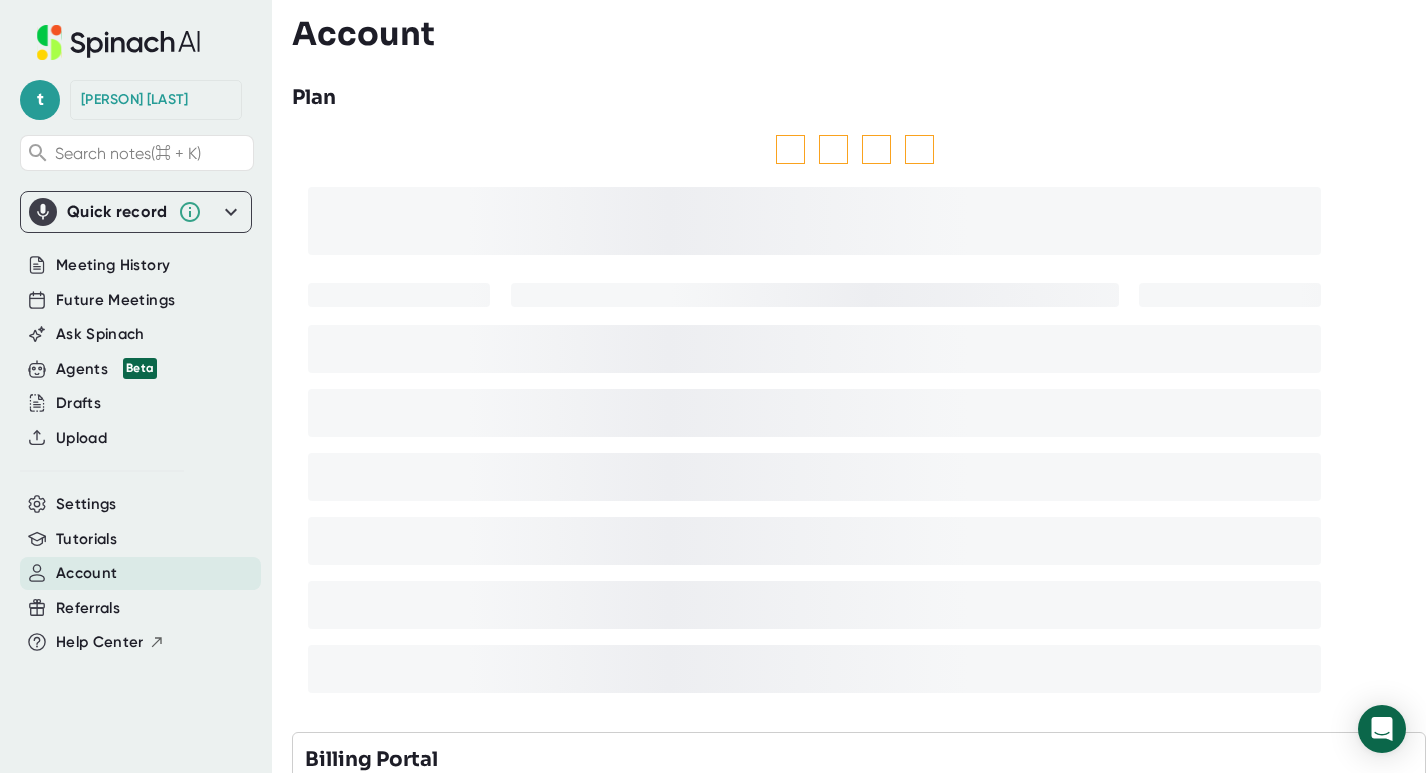 scroll, scrollTop: 0, scrollLeft: 0, axis: both 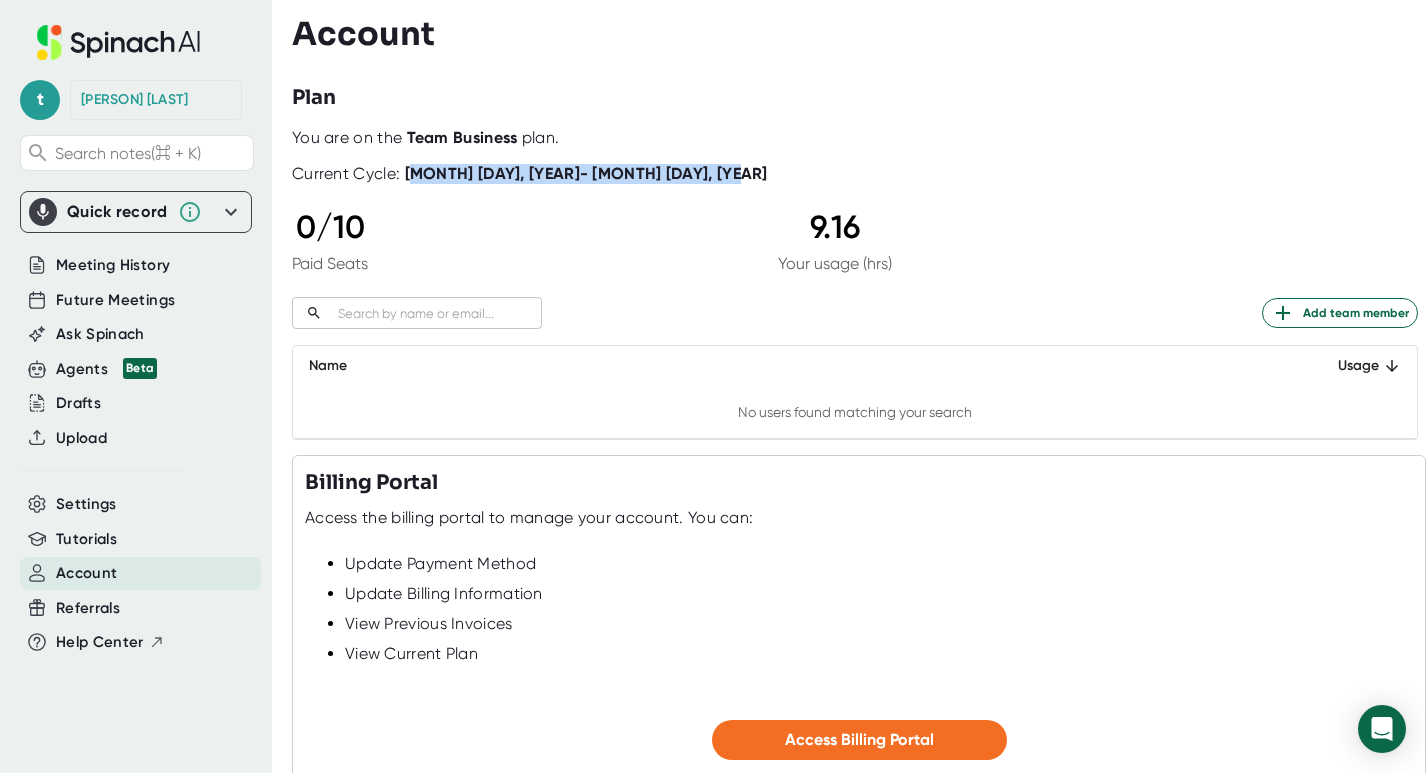 drag, startPoint x: 410, startPoint y: 174, endPoint x: 668, endPoint y: 167, distance: 258.09494 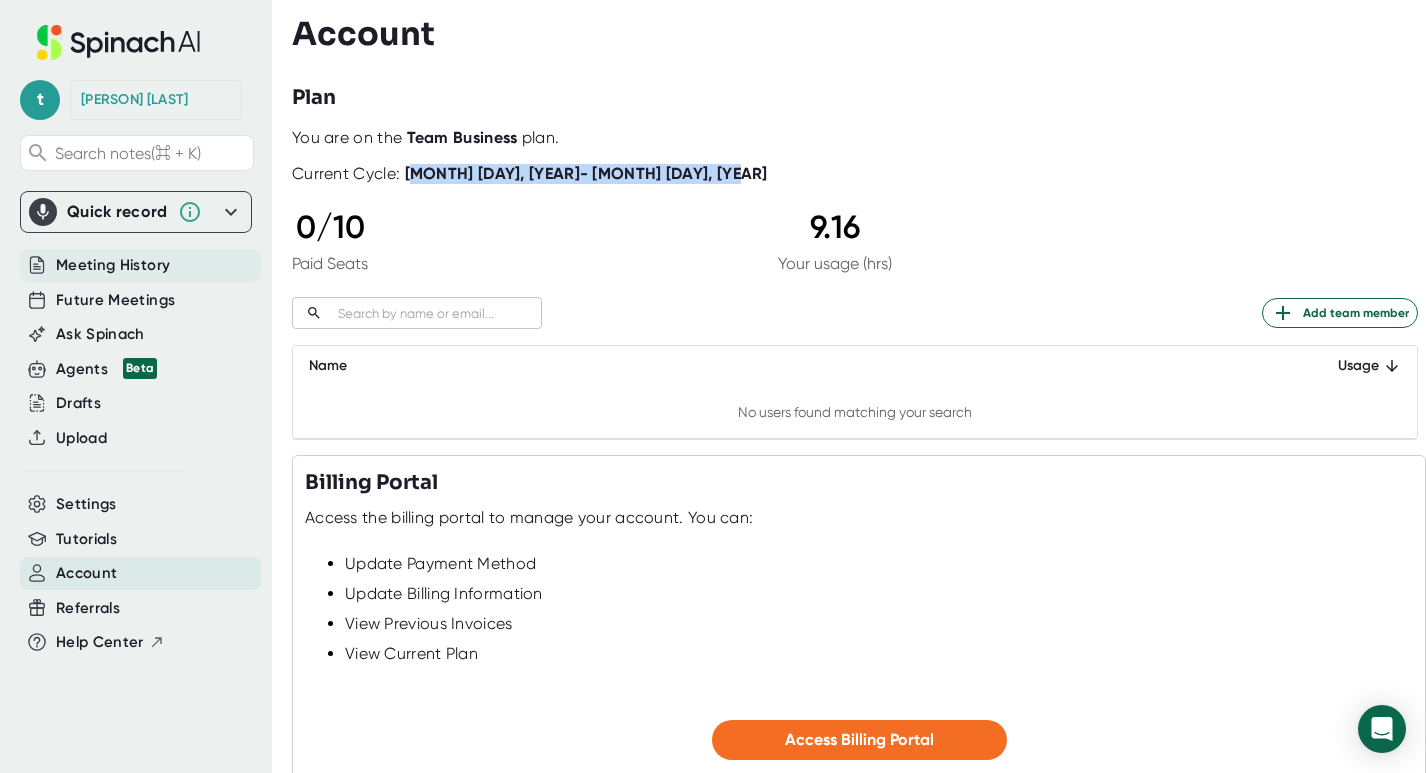 click on "Meeting History" at bounding box center [113, 265] 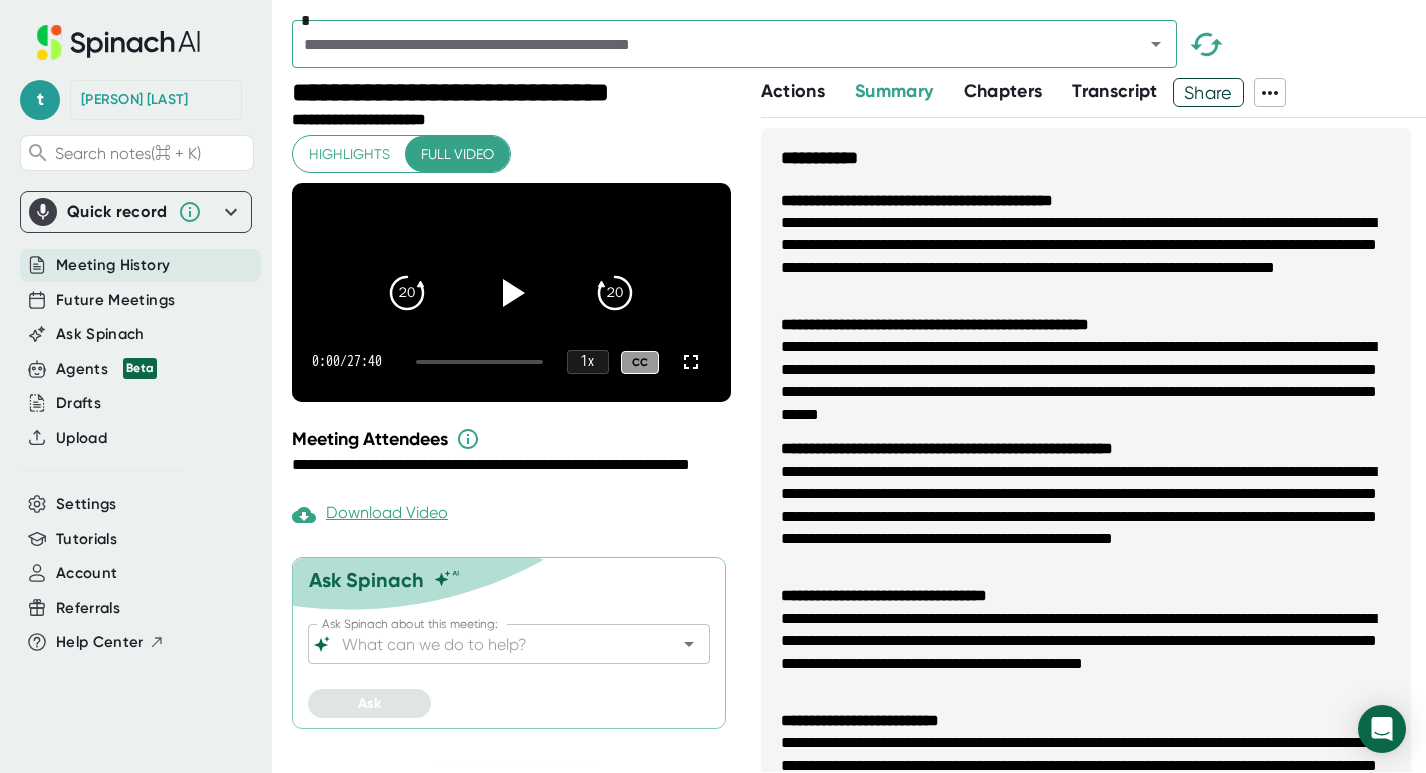 click 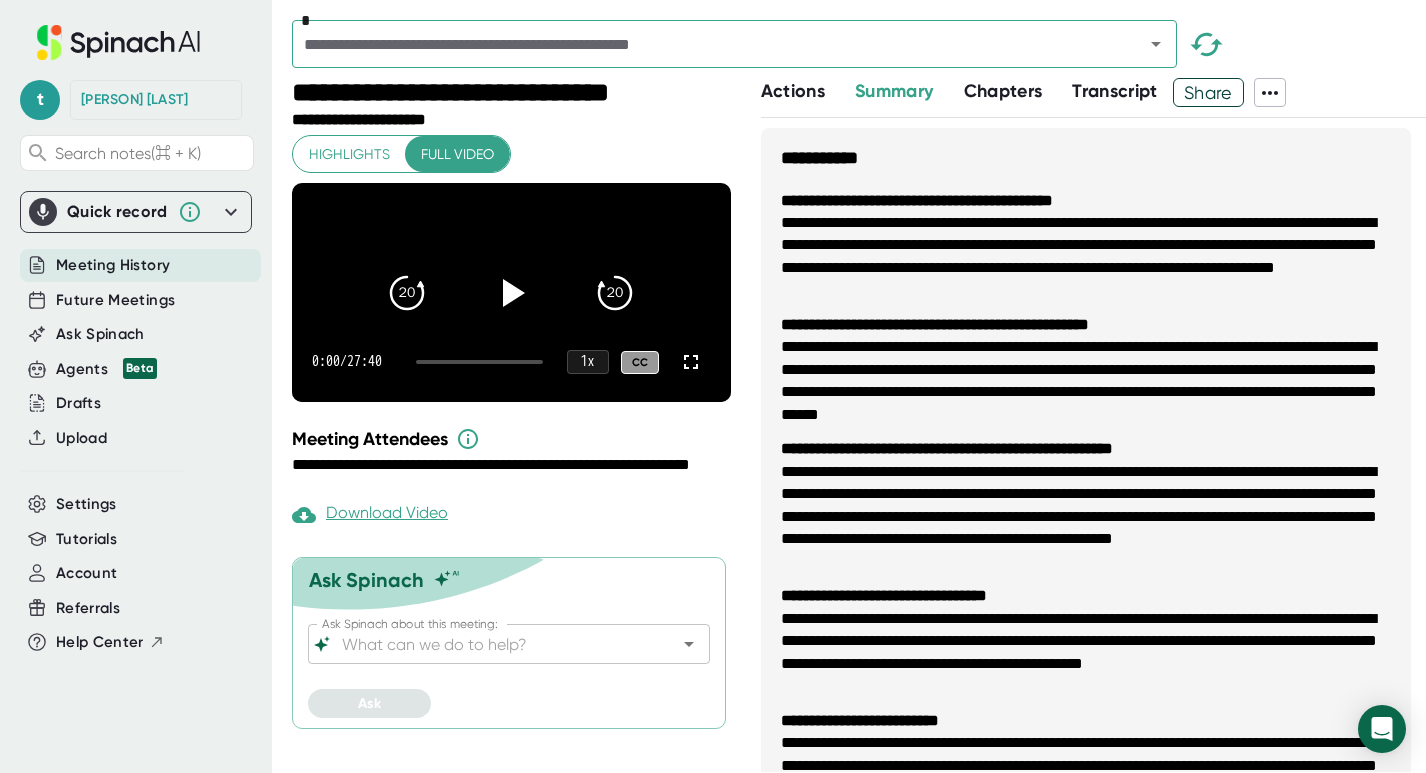 click 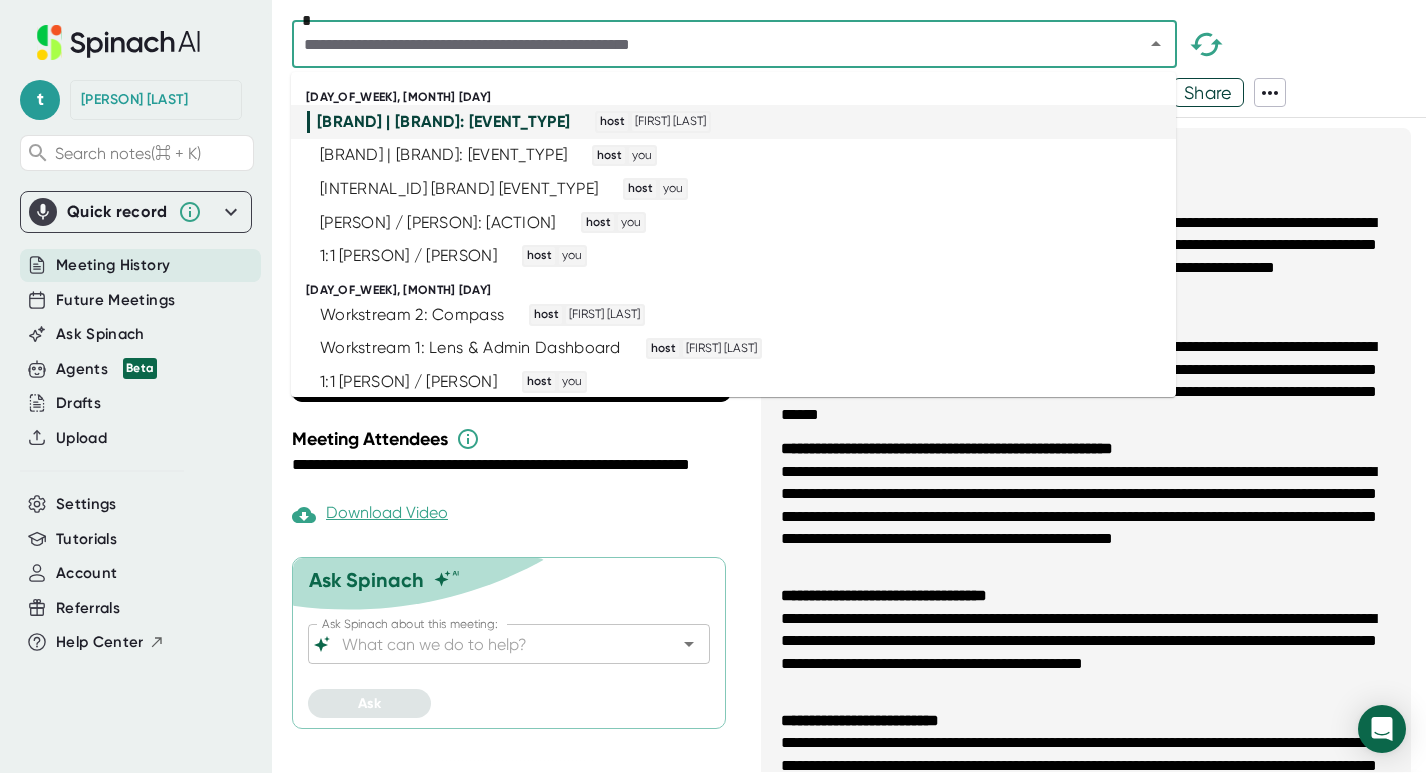 click on "*" at bounding box center [859, 49] 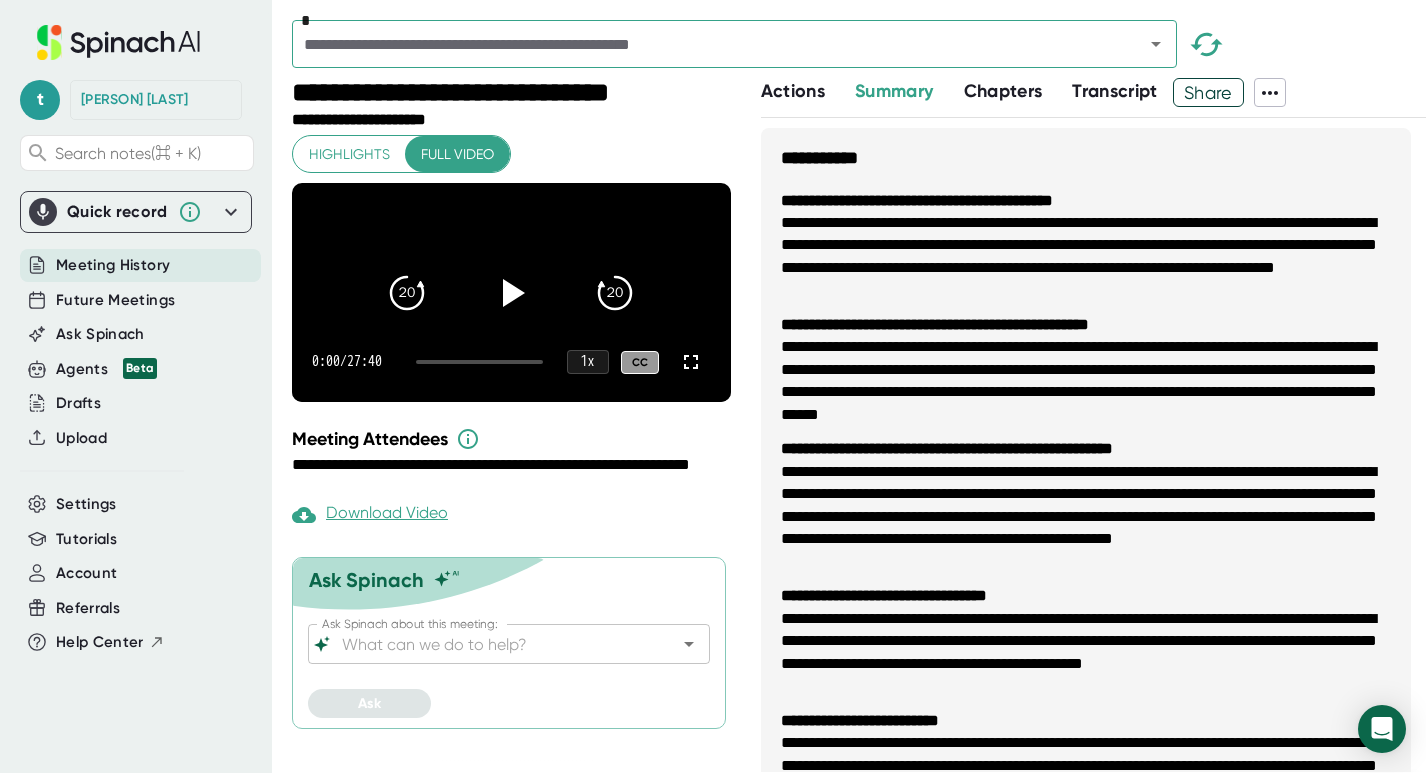 click 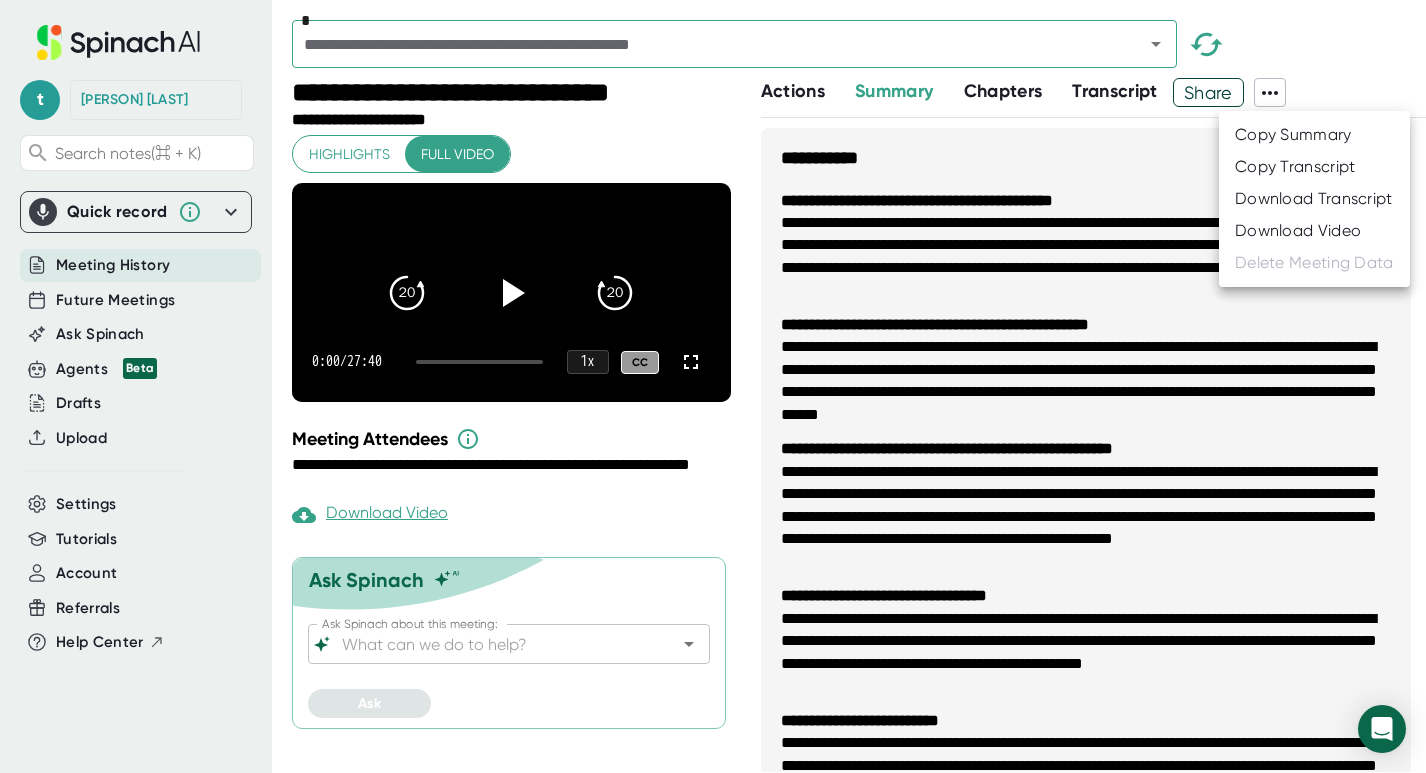 click at bounding box center (713, 386) 